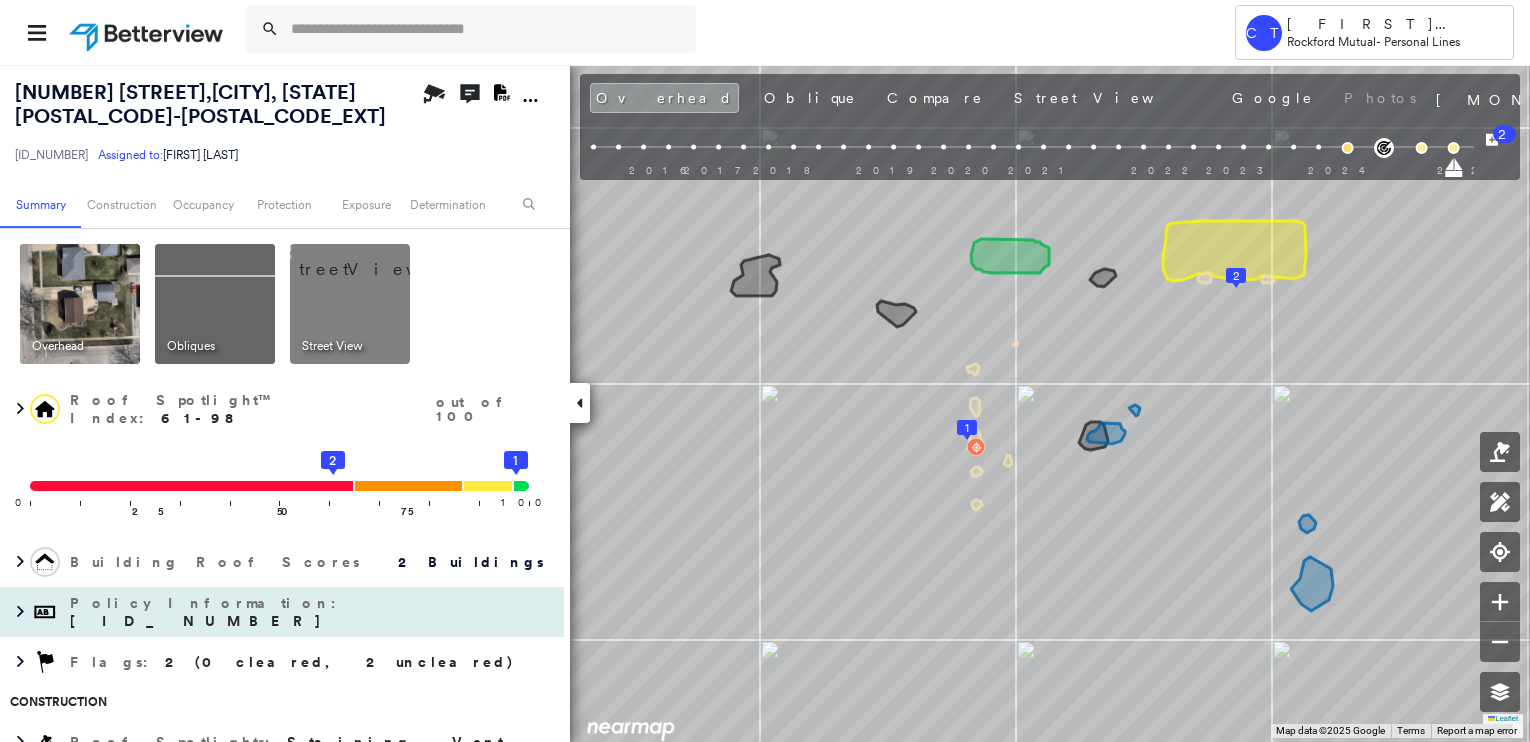 scroll, scrollTop: 0, scrollLeft: 0, axis: both 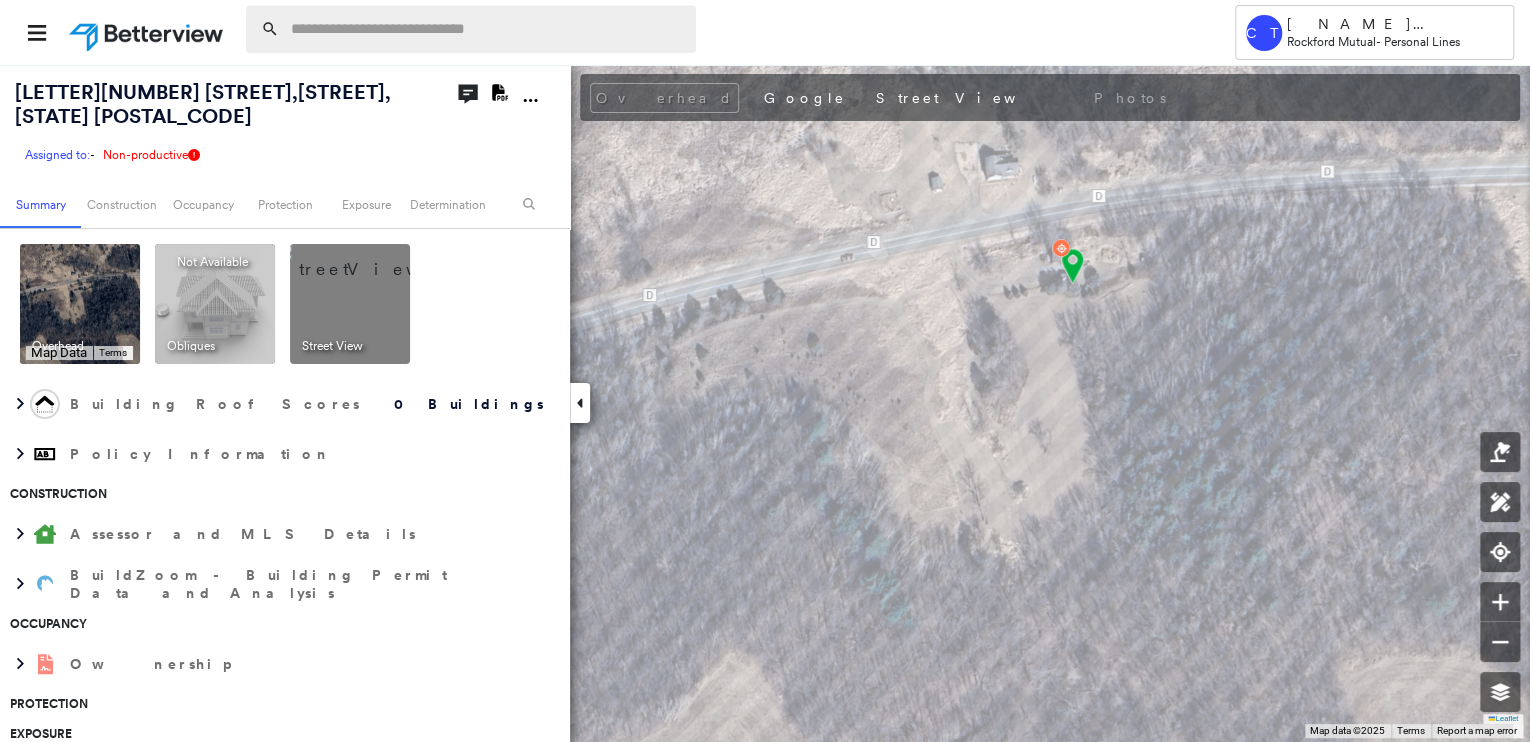 click at bounding box center [487, 29] 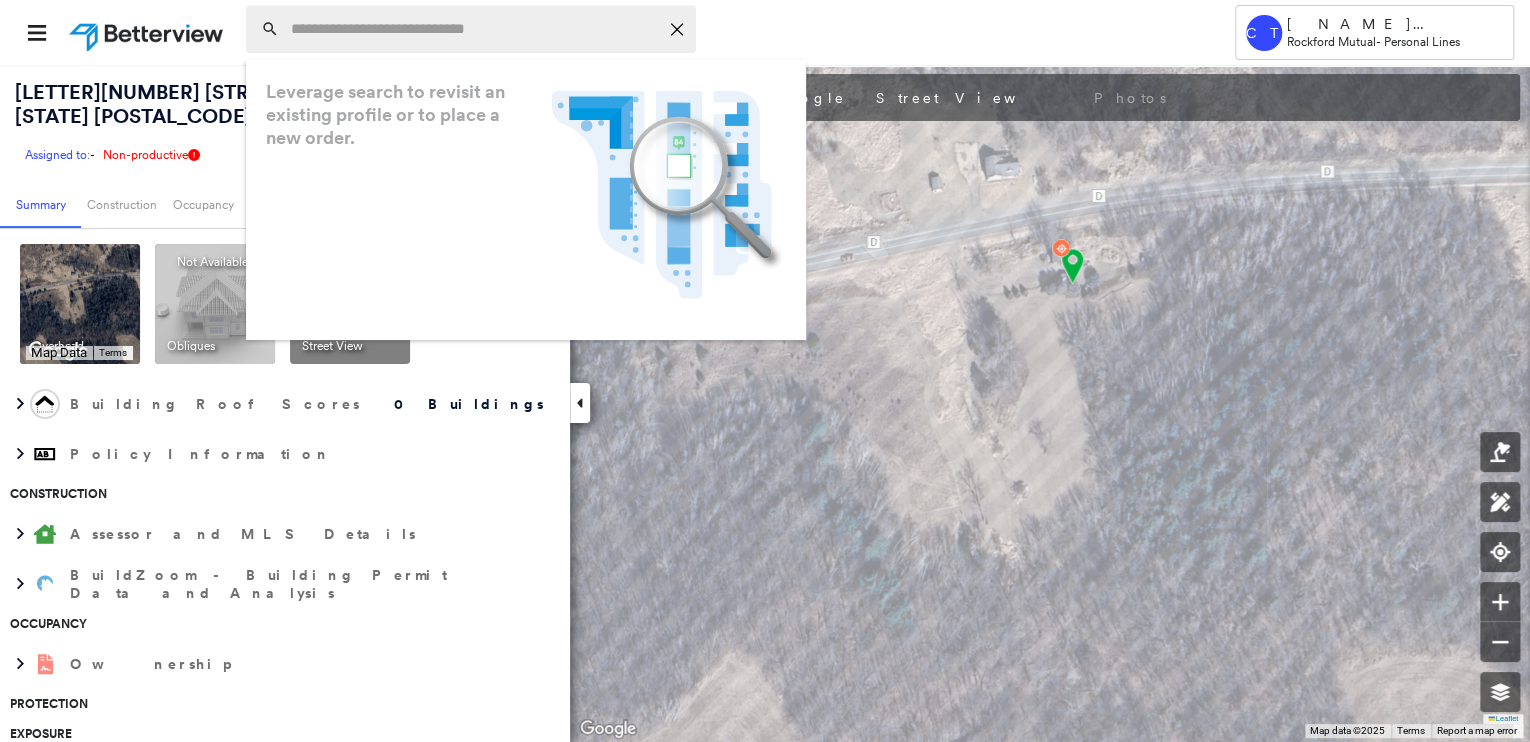 paste on "**********" 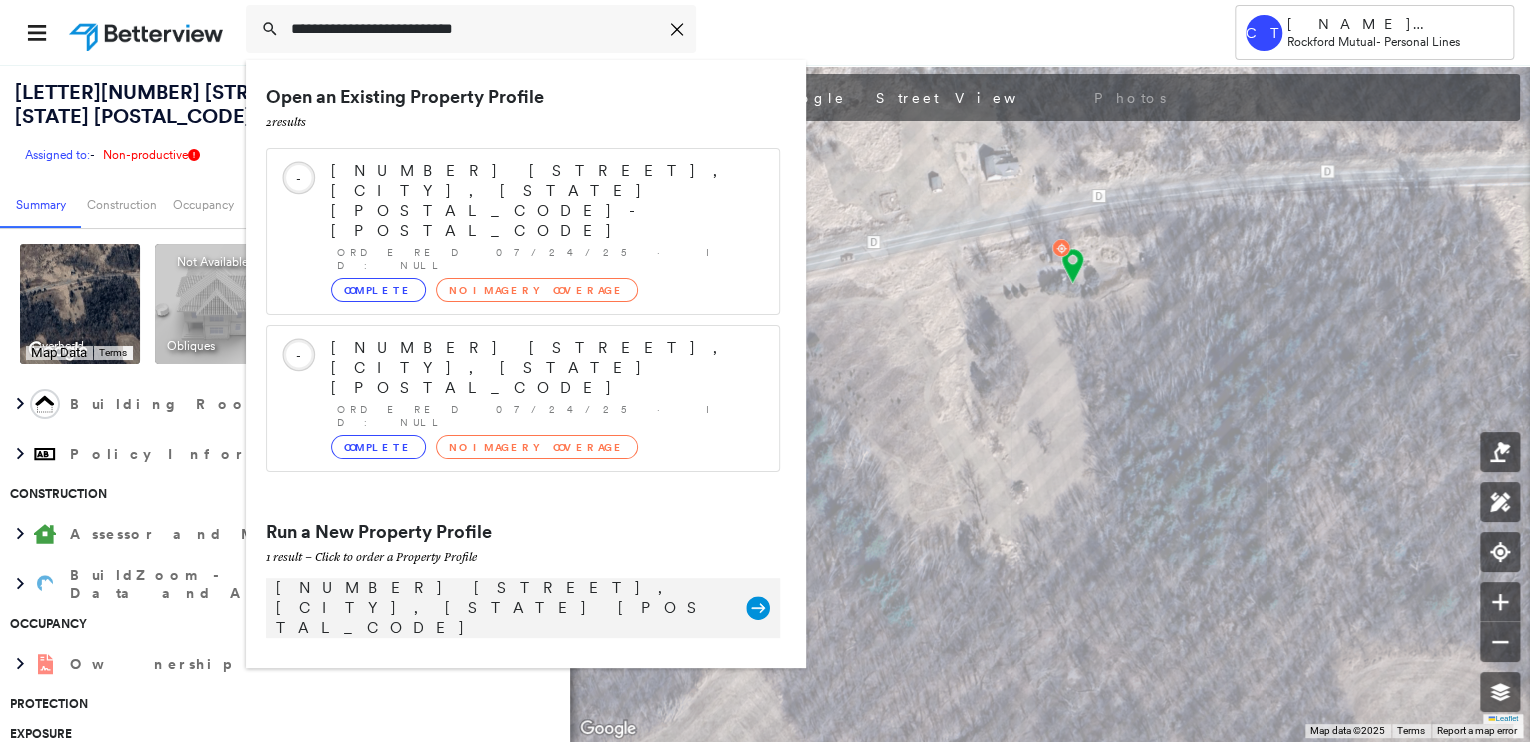 type on "**********" 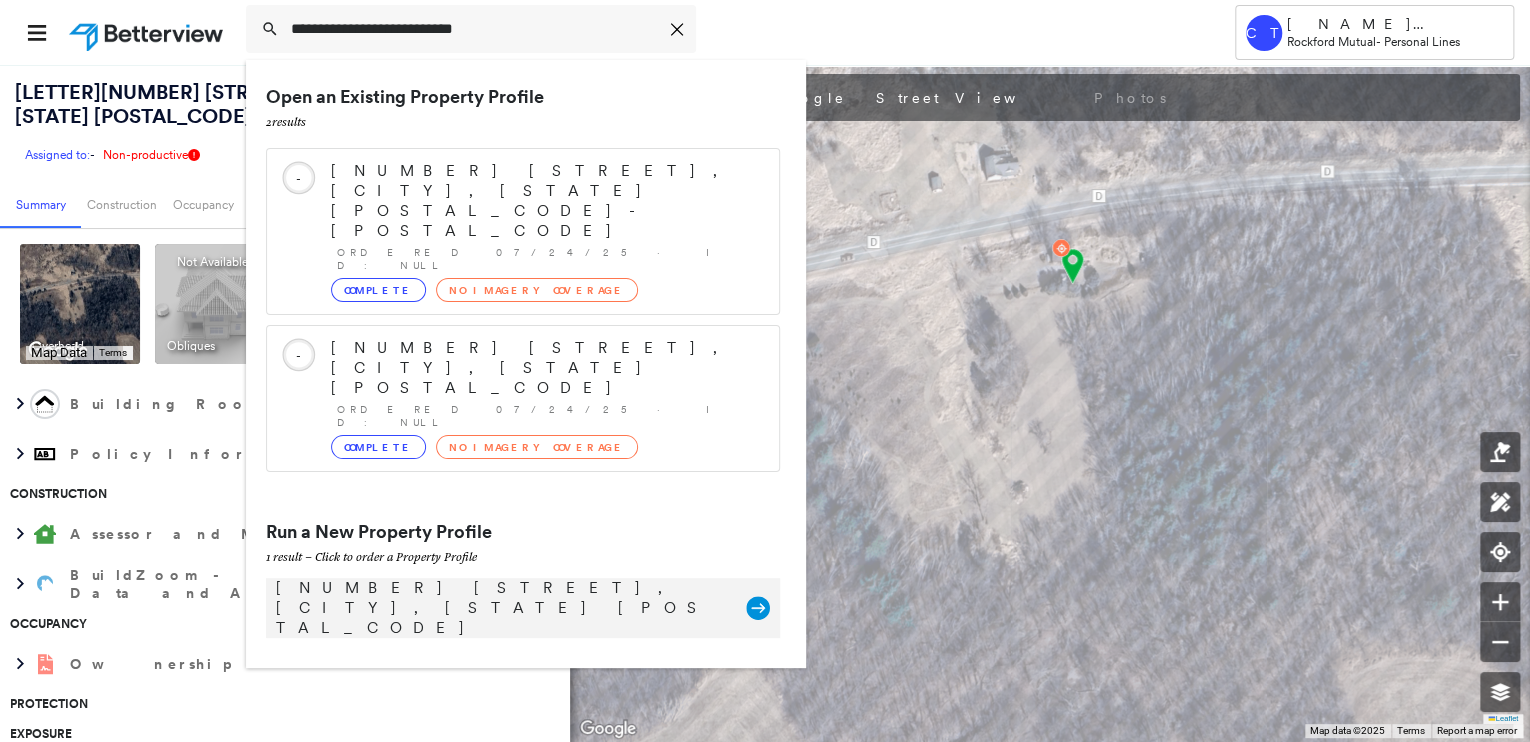 click on "[NUMBER] [STREET], [CITY], [STATE] [POSTAL_CODE]" at bounding box center [501, 608] 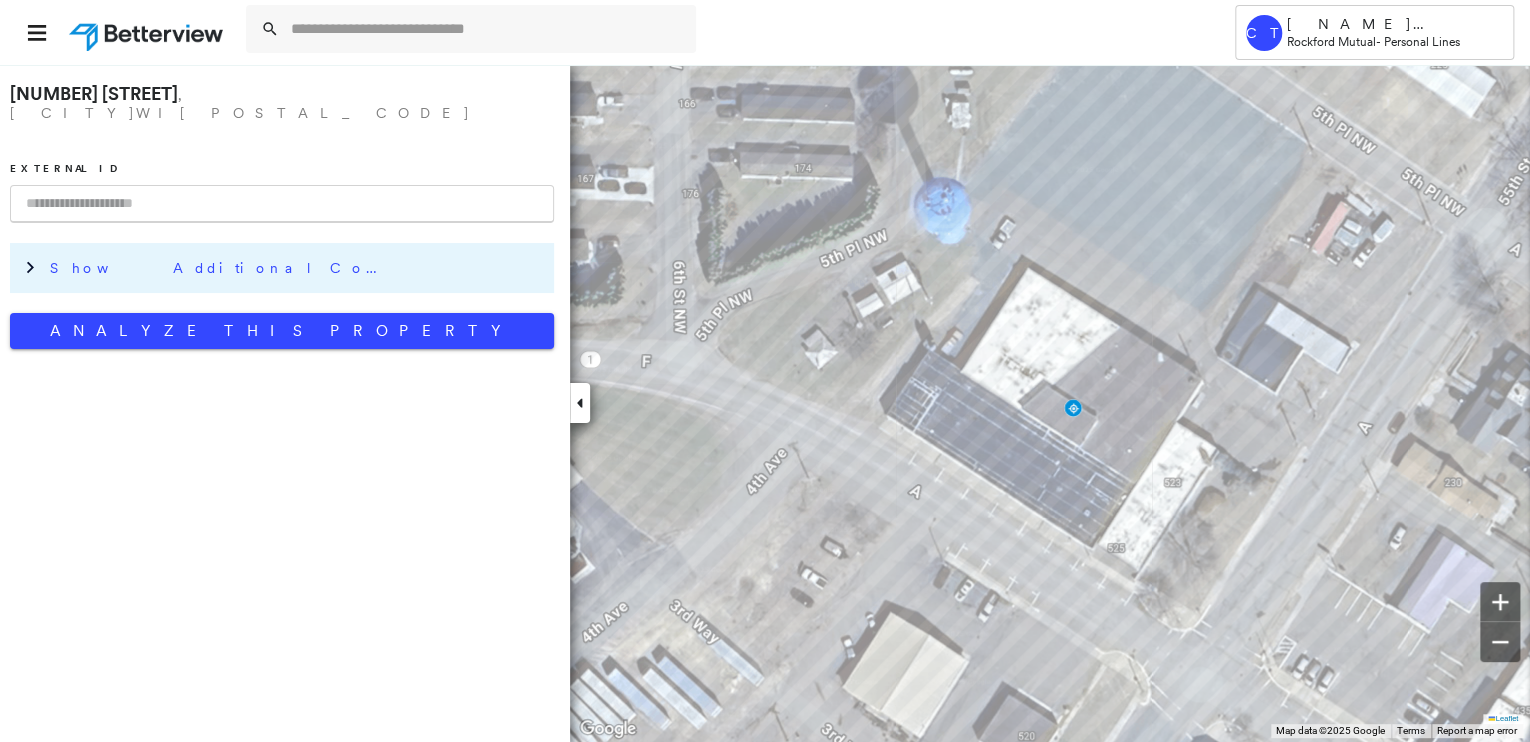 click on "Show Additional Company Data" at bounding box center [220, 268] 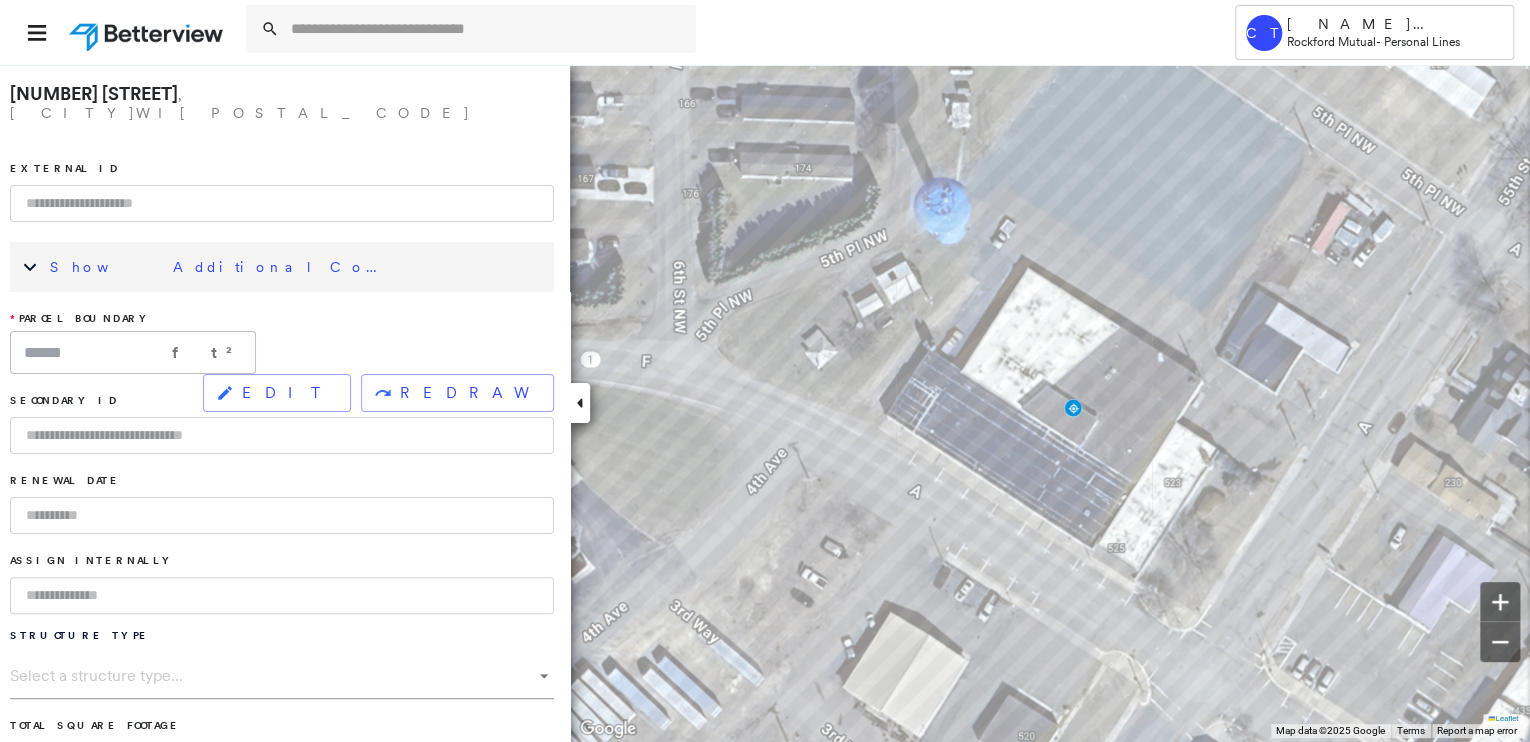 click at bounding box center [282, 595] 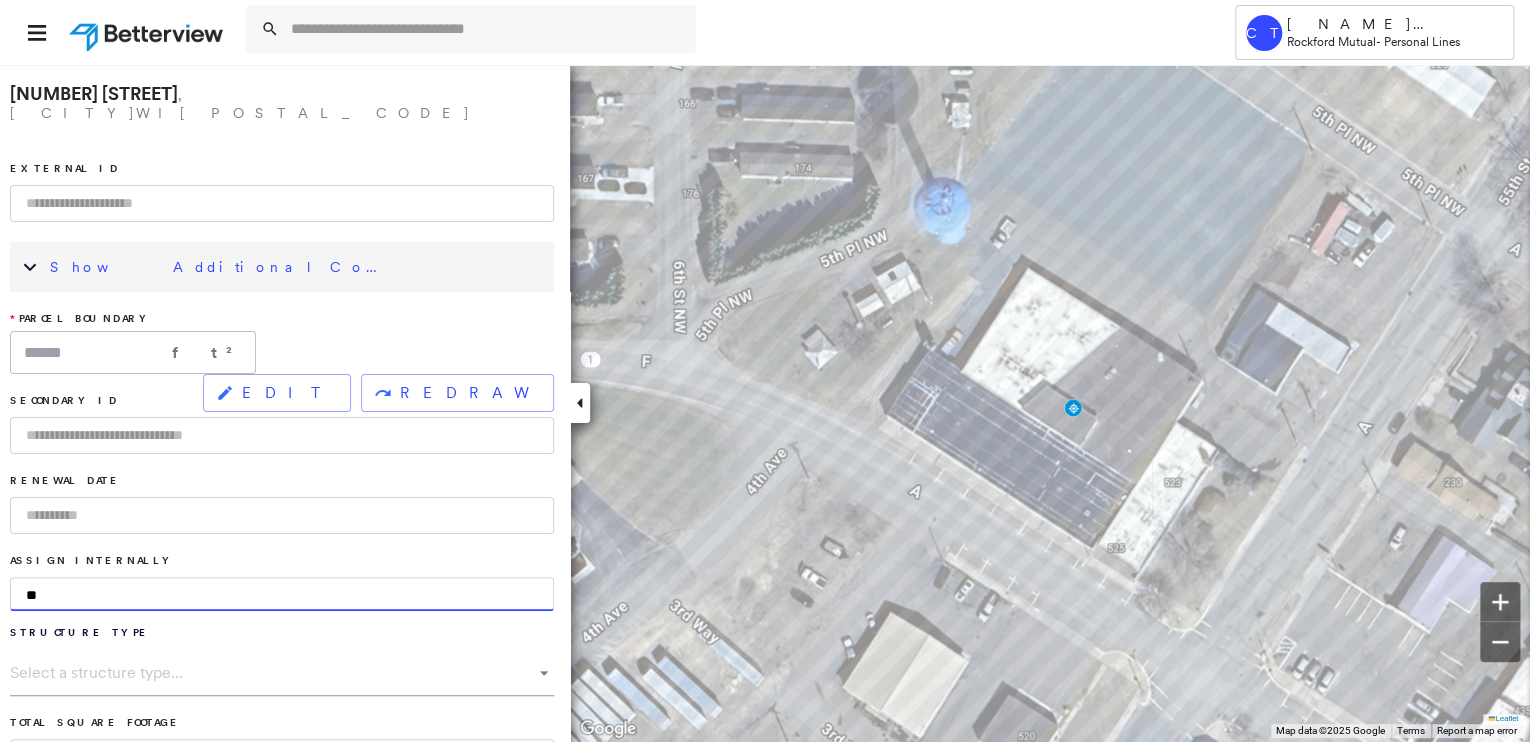 type on "*" 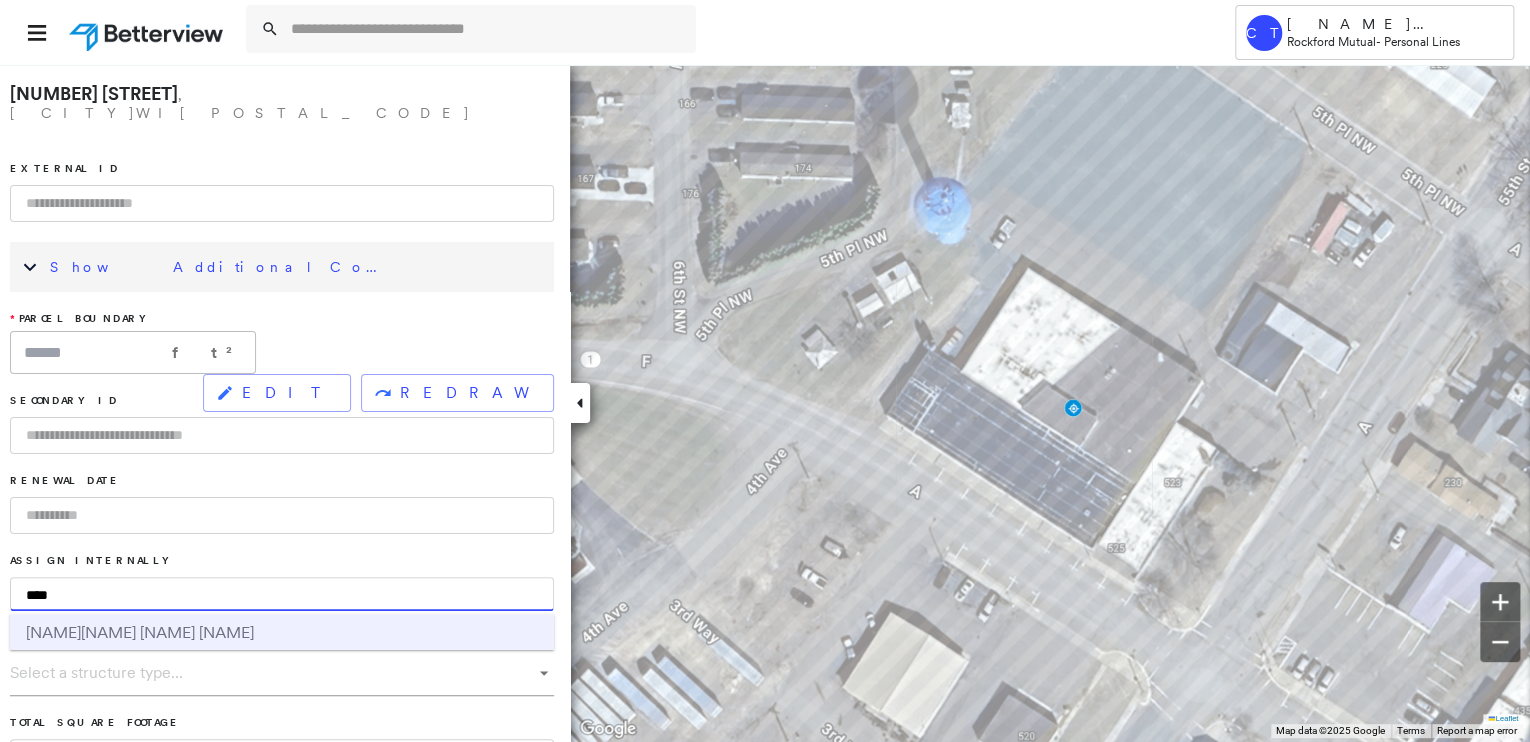 type on "****" 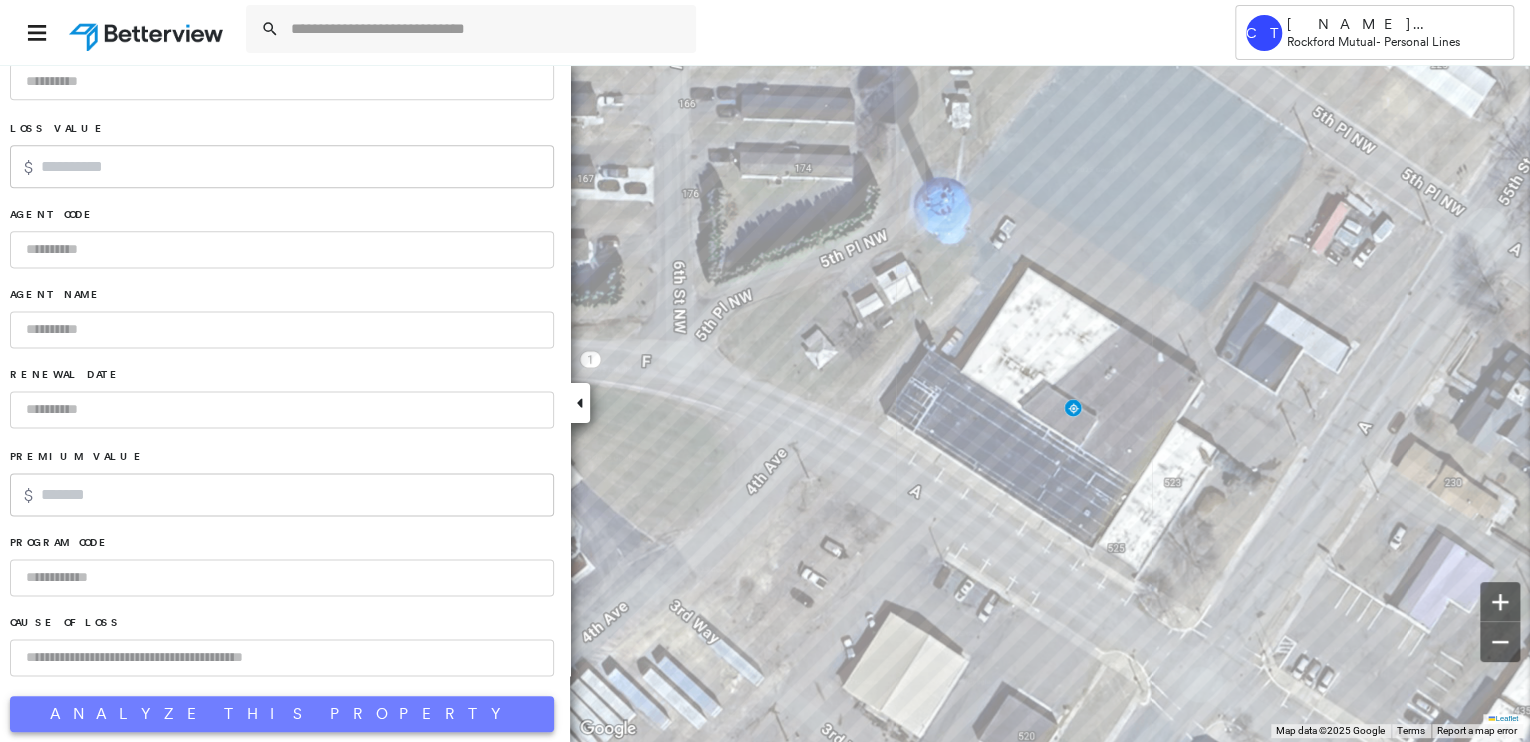 click on "Analyze This Property" at bounding box center [282, 714] 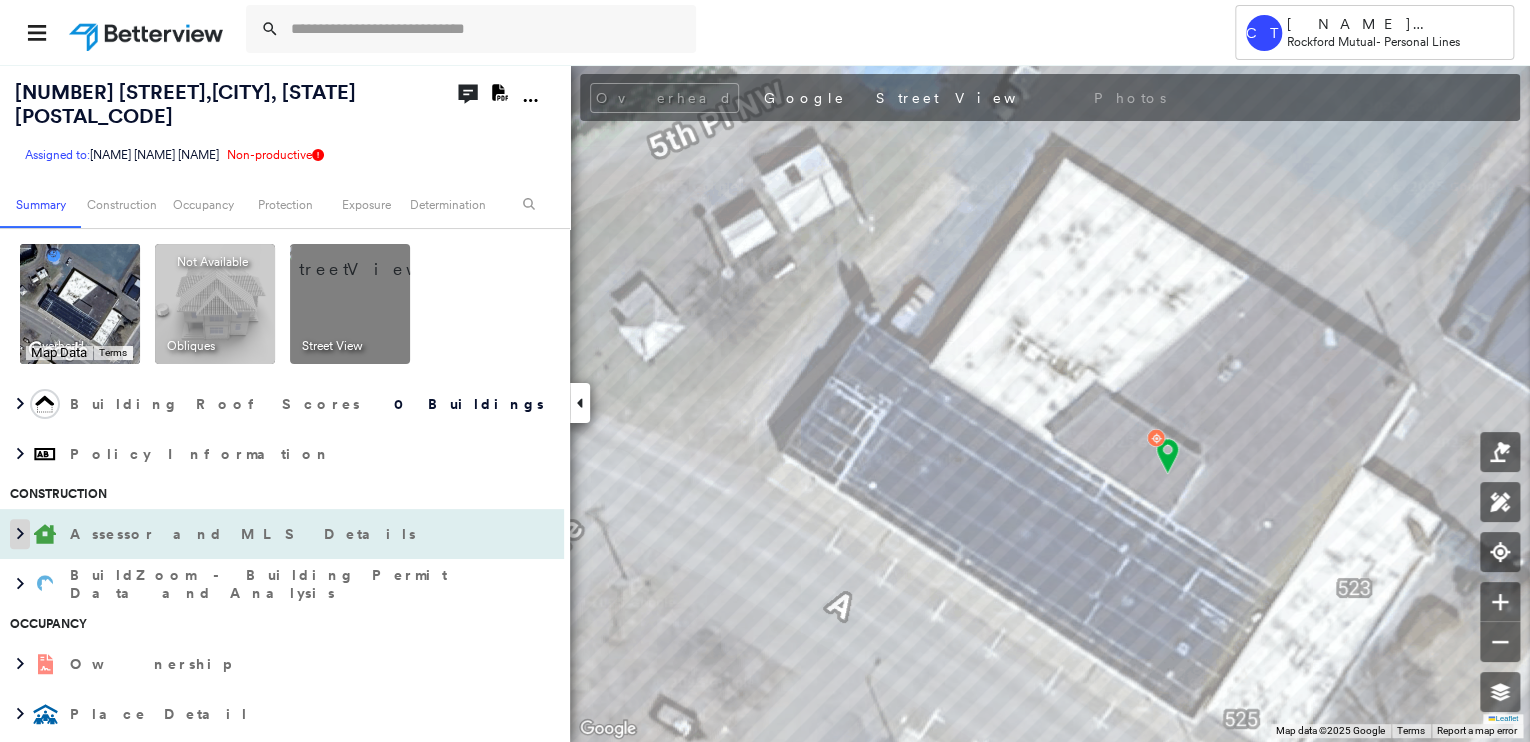 click 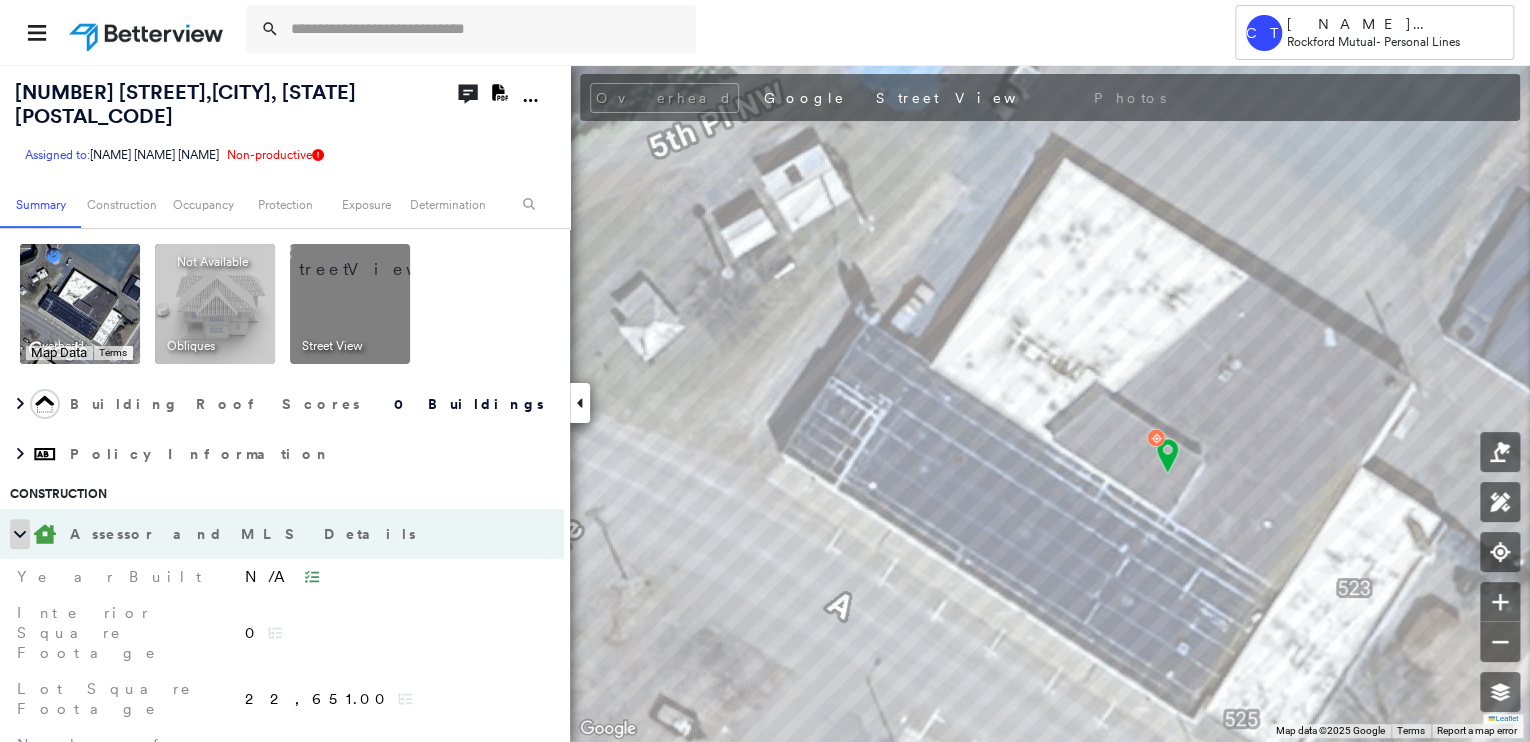 click 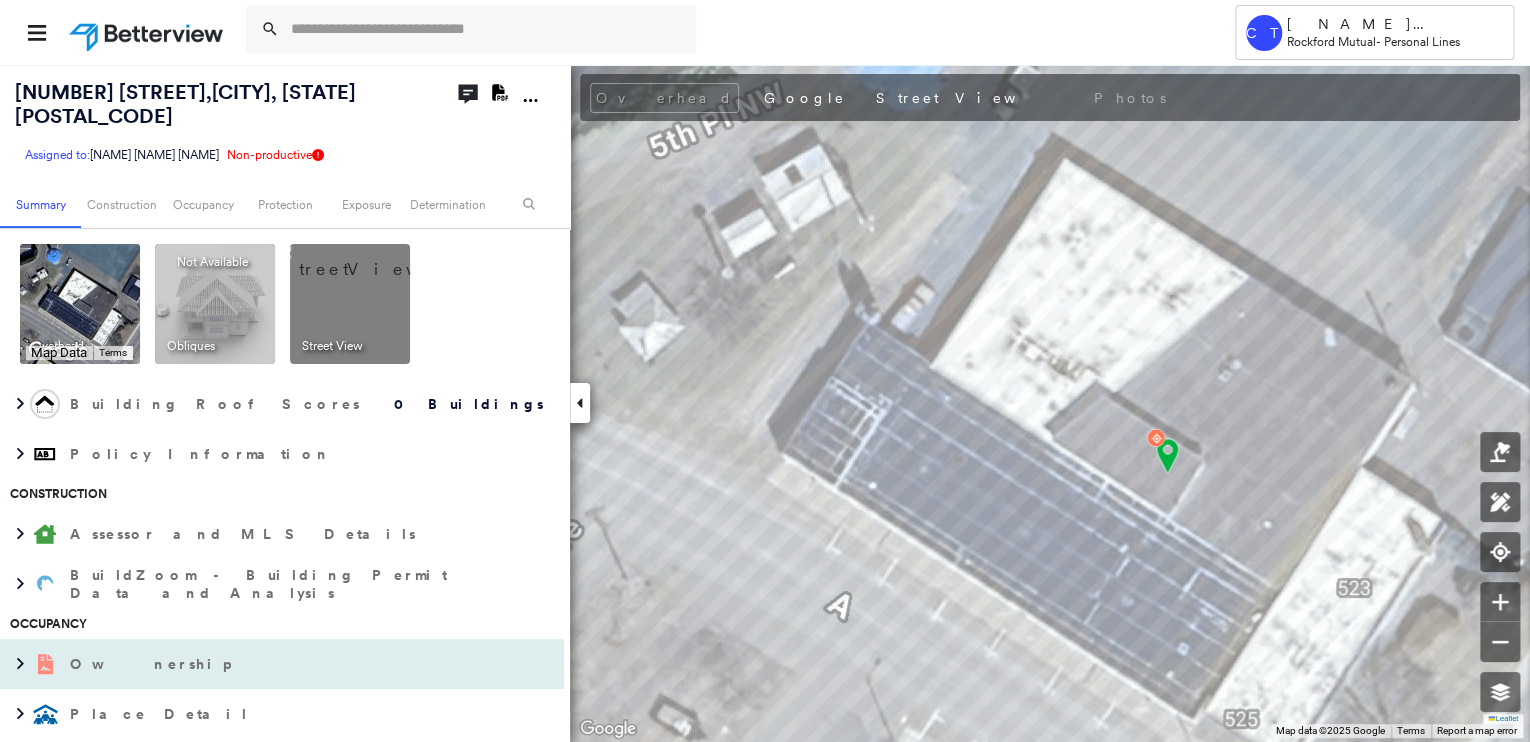 click at bounding box center (15, 664) 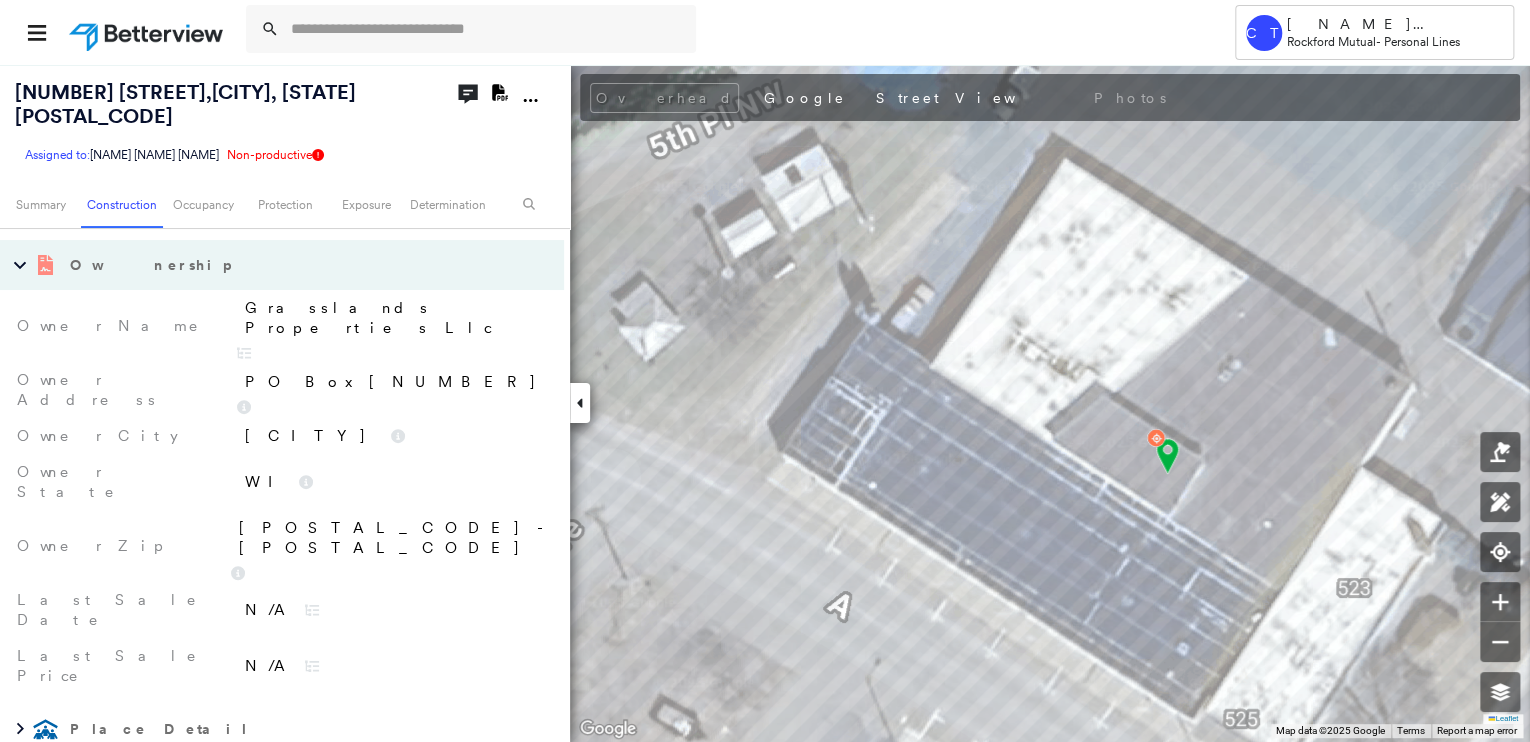 scroll, scrollTop: 400, scrollLeft: 0, axis: vertical 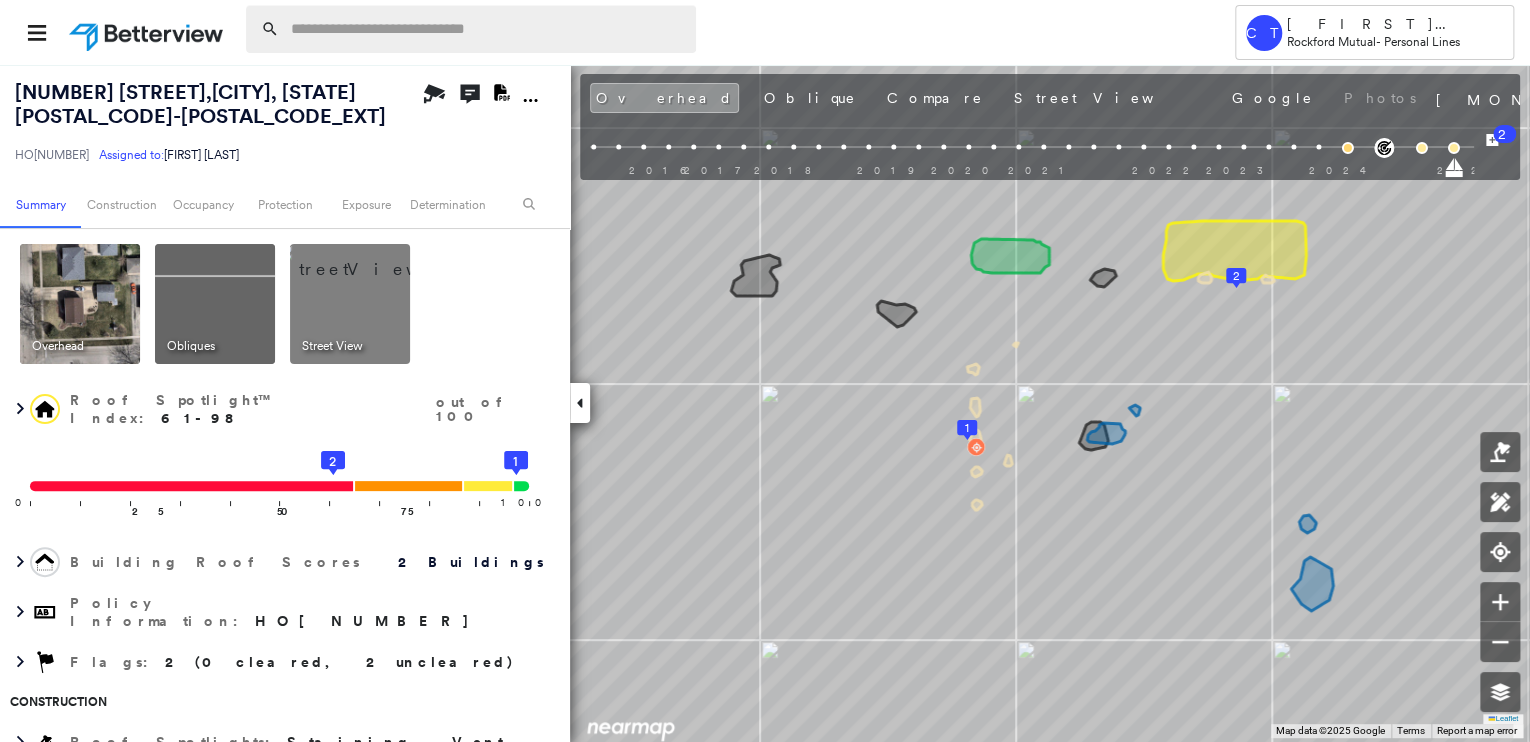 click at bounding box center [487, 29] 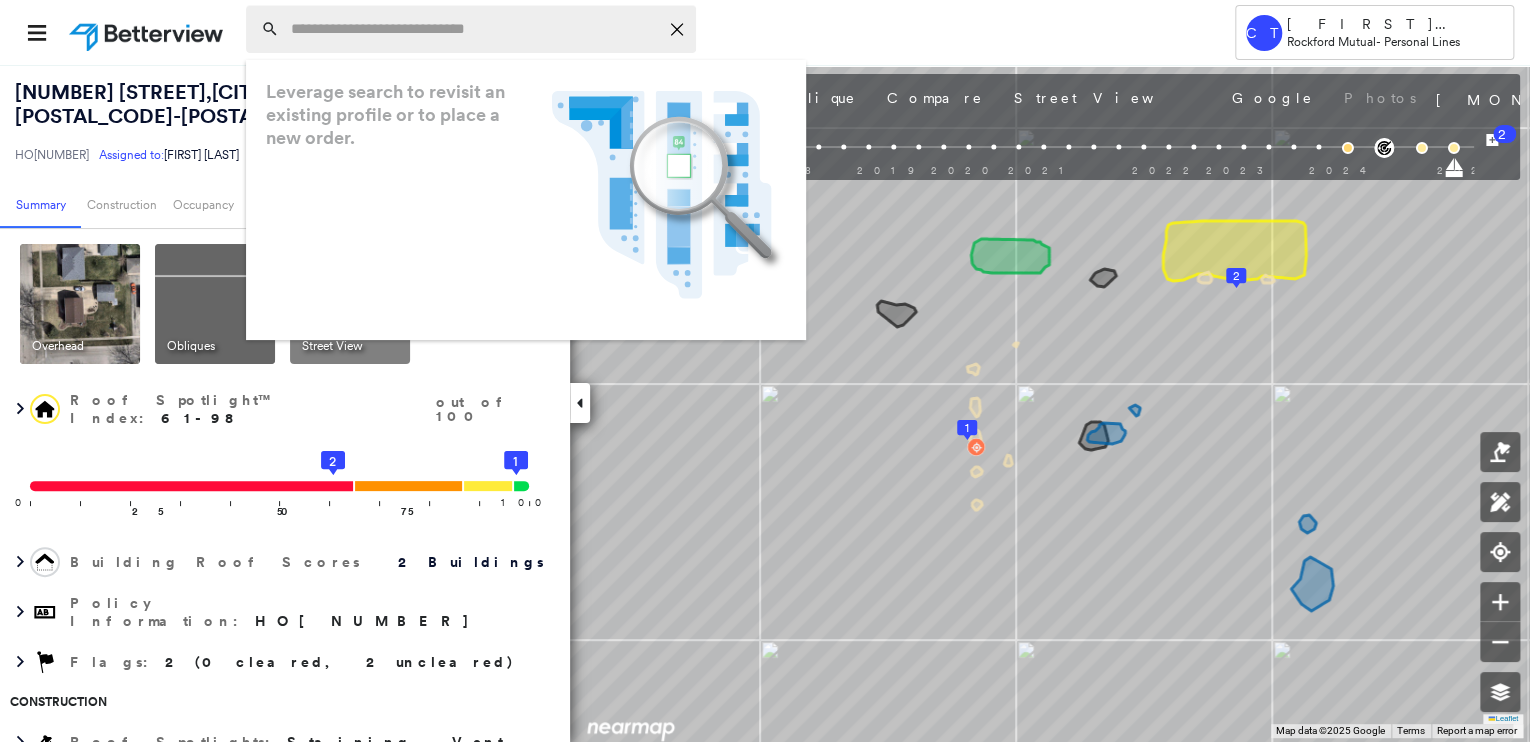 paste on "**********" 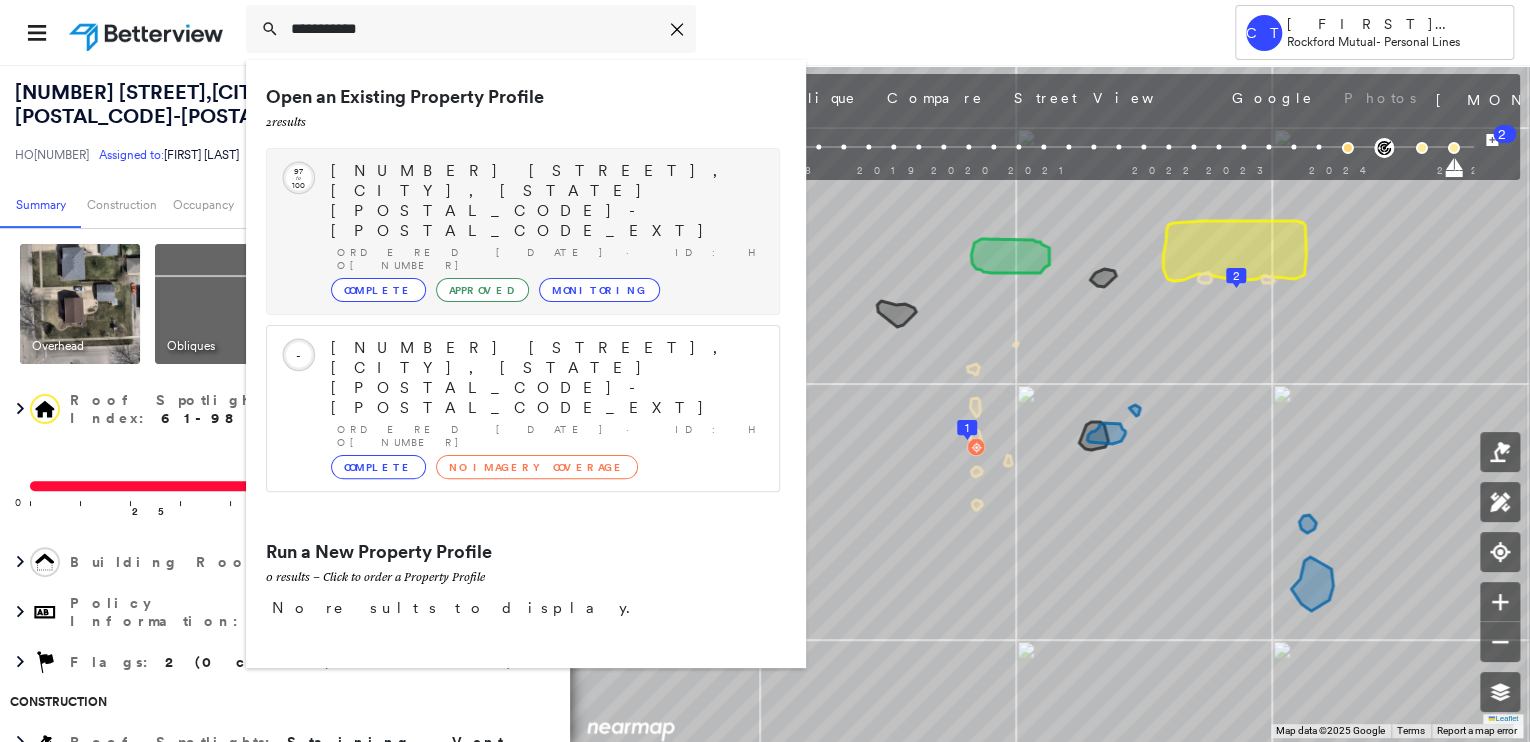 type on "**********" 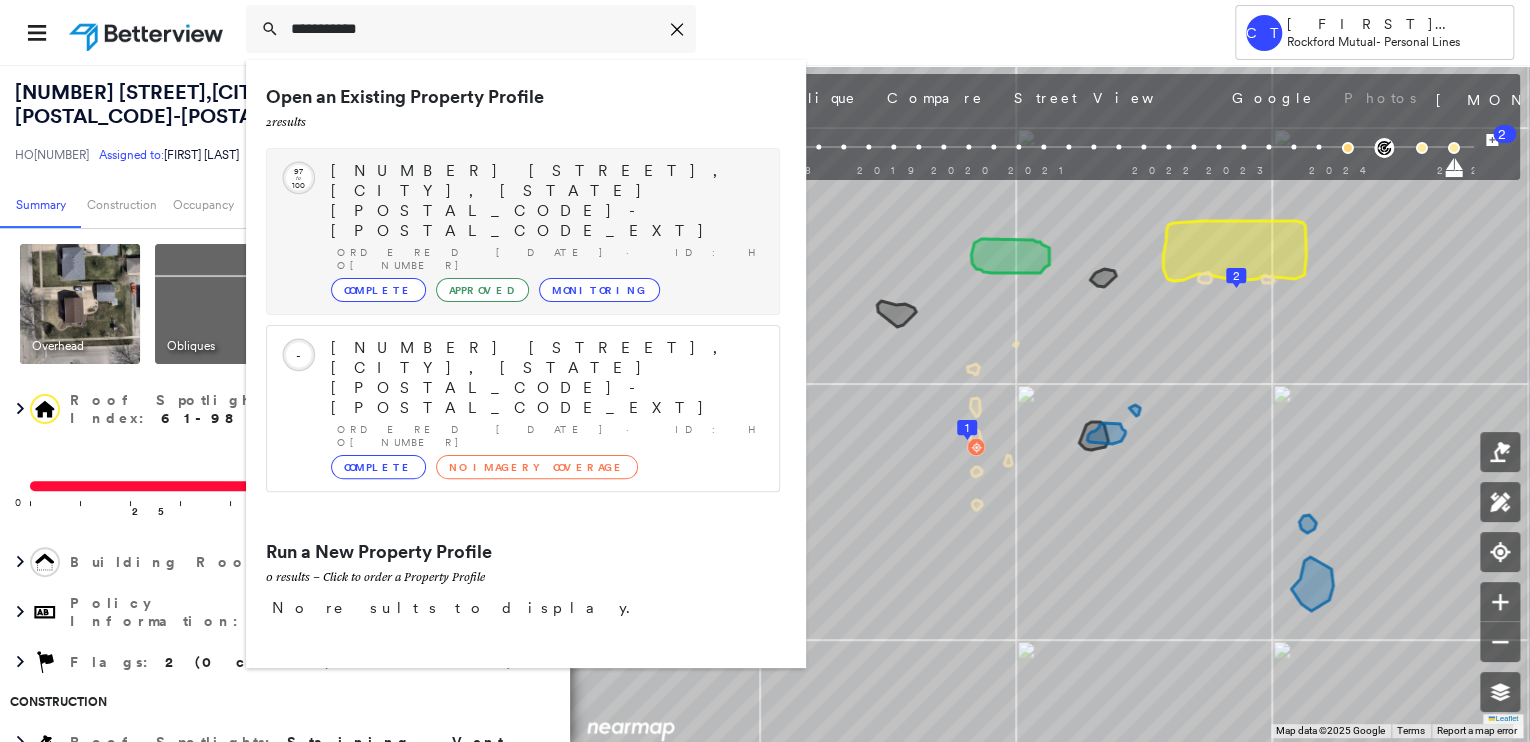 click on "Circled Text Icon 97 to 100 4752 S Friendship Rd, Versailles, IN 47042-8459 Ordered 12/31/24 · ID: HO000094143 Complete Approved Monitoring" at bounding box center [523, 231] 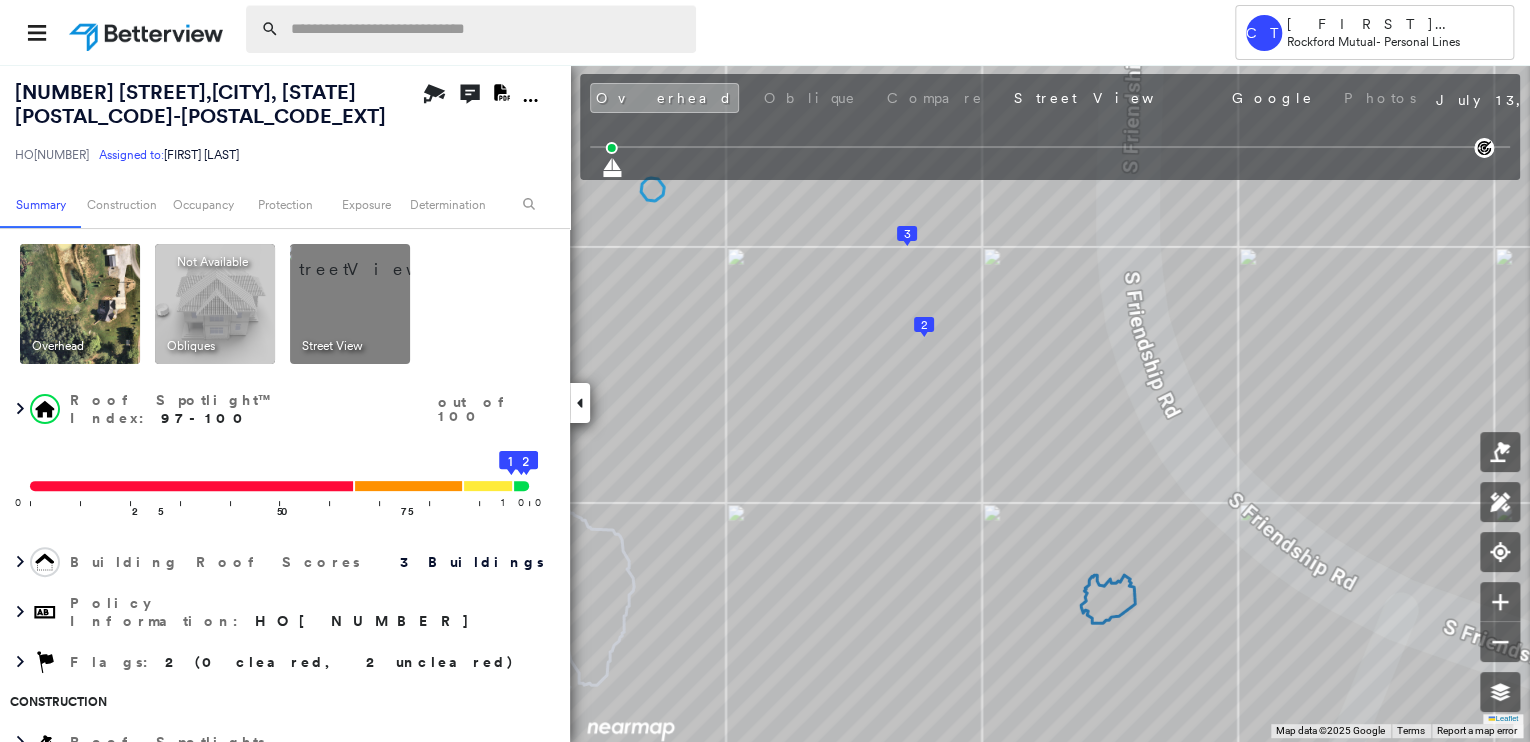 click at bounding box center [487, 29] 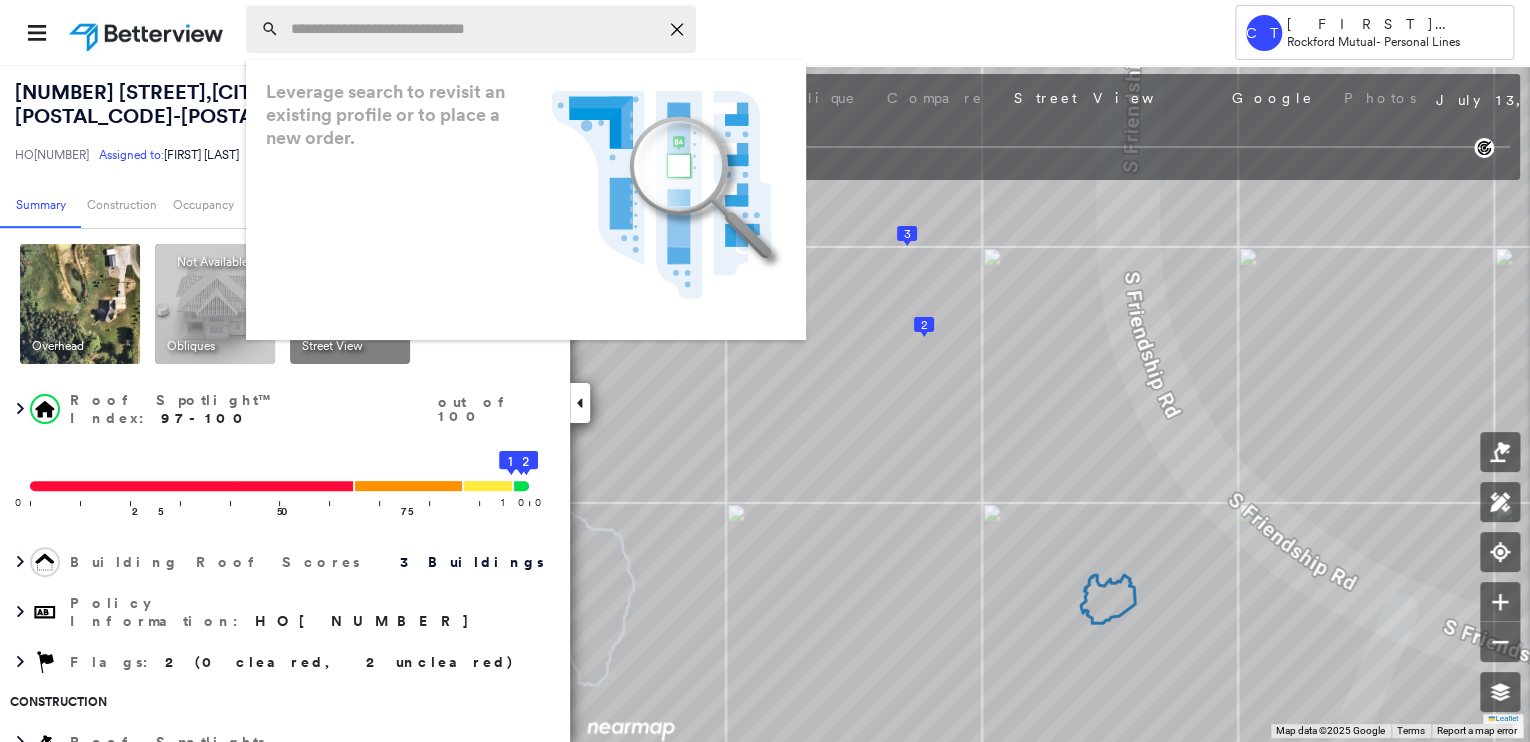 paste on "**********" 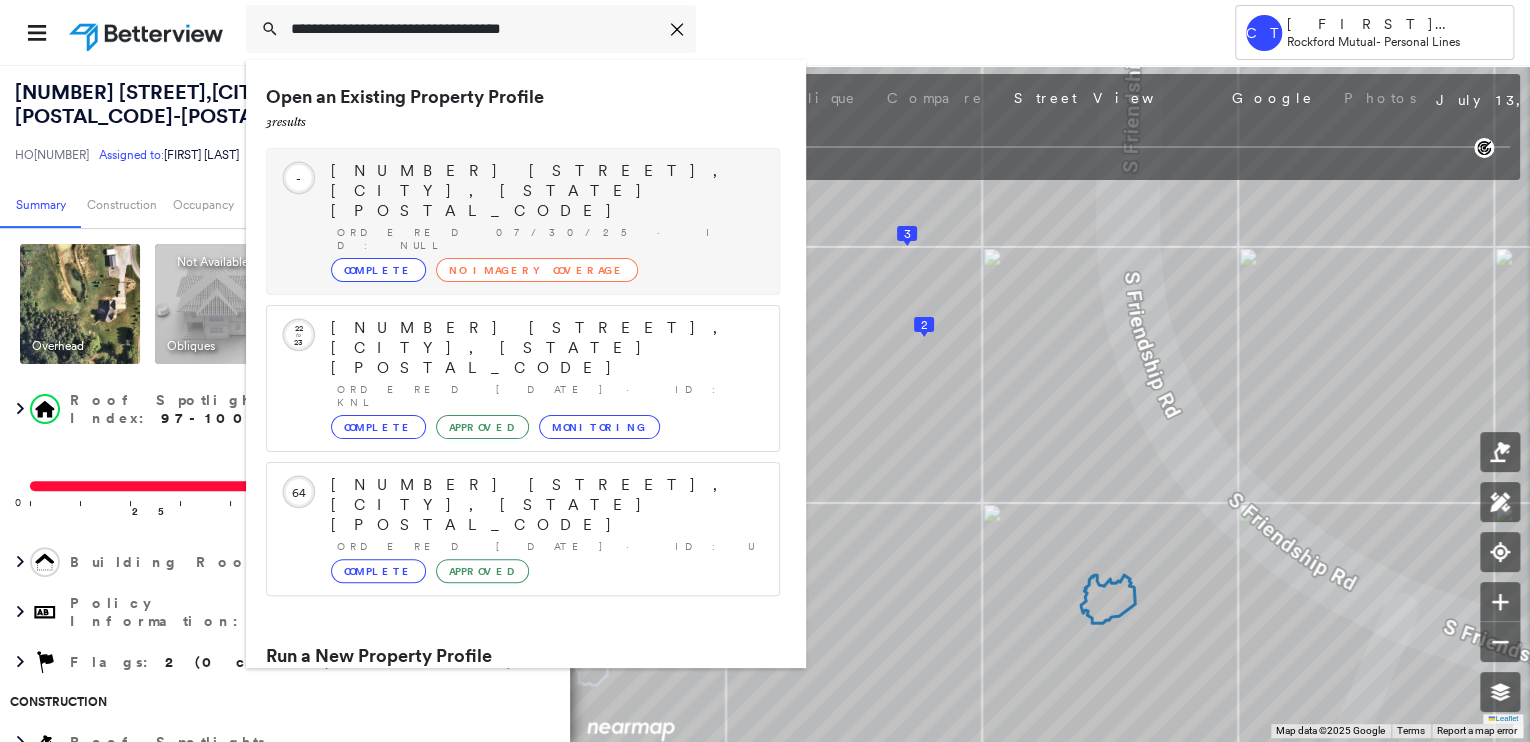 type on "**********" 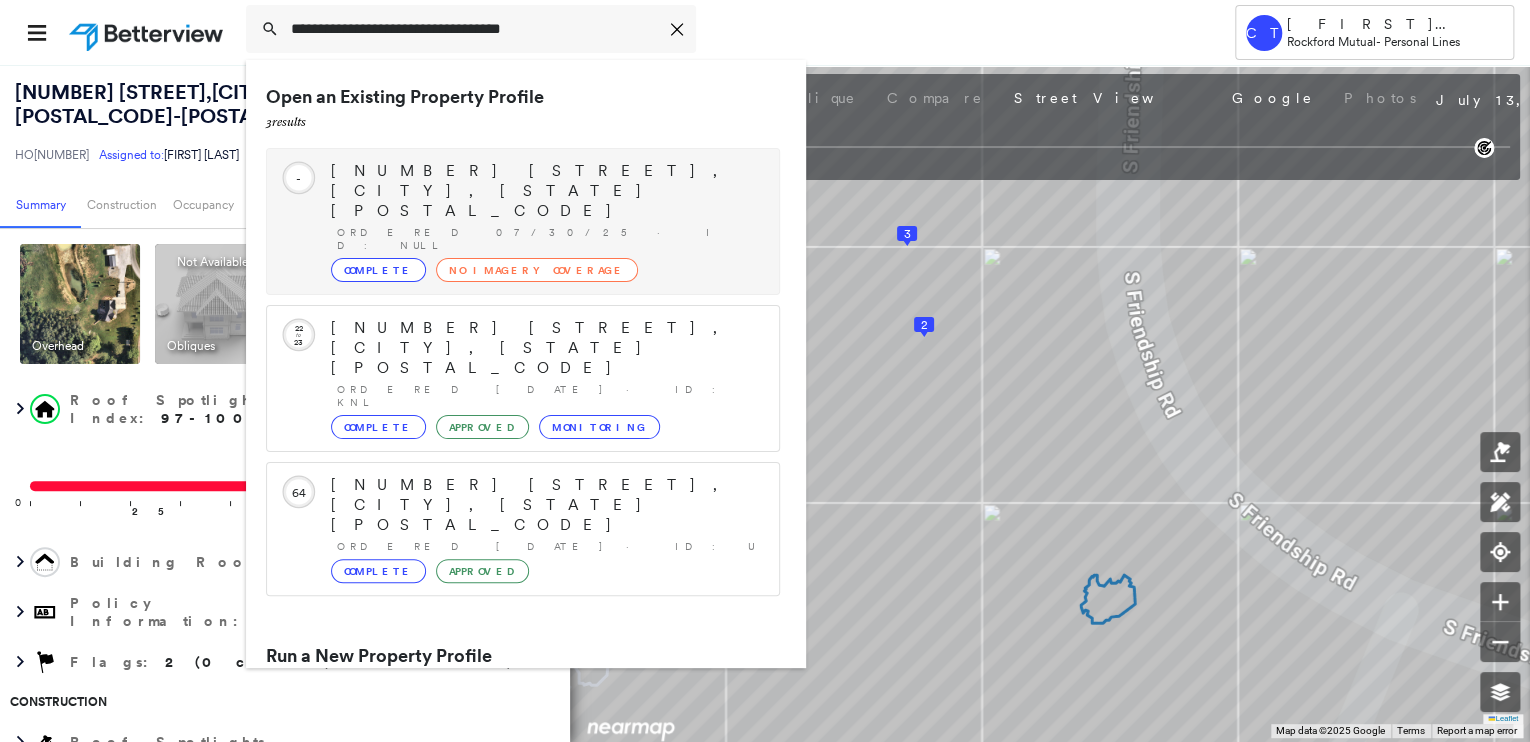 click on "509 S West St, Wyanet, IL 61379" at bounding box center [545, 191] 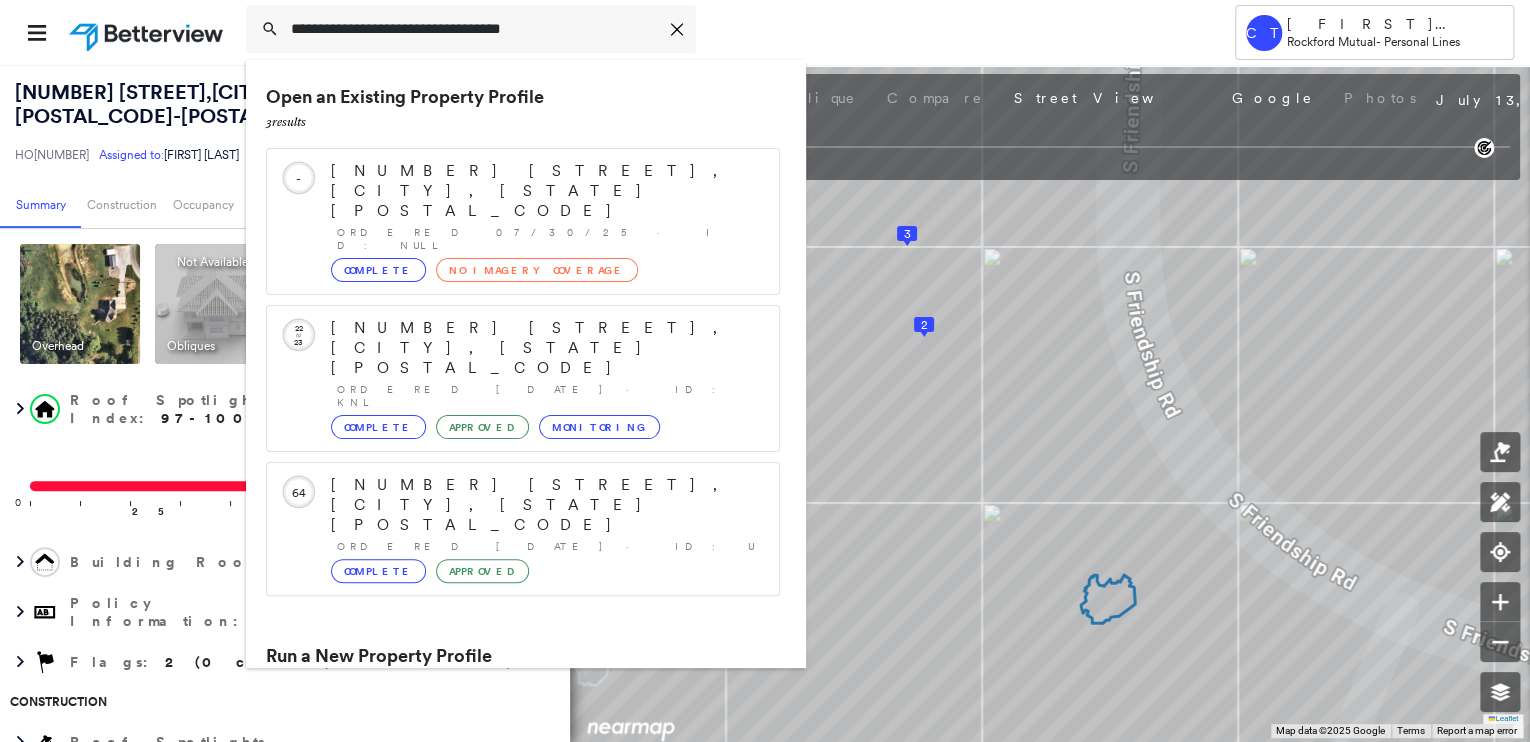 type 